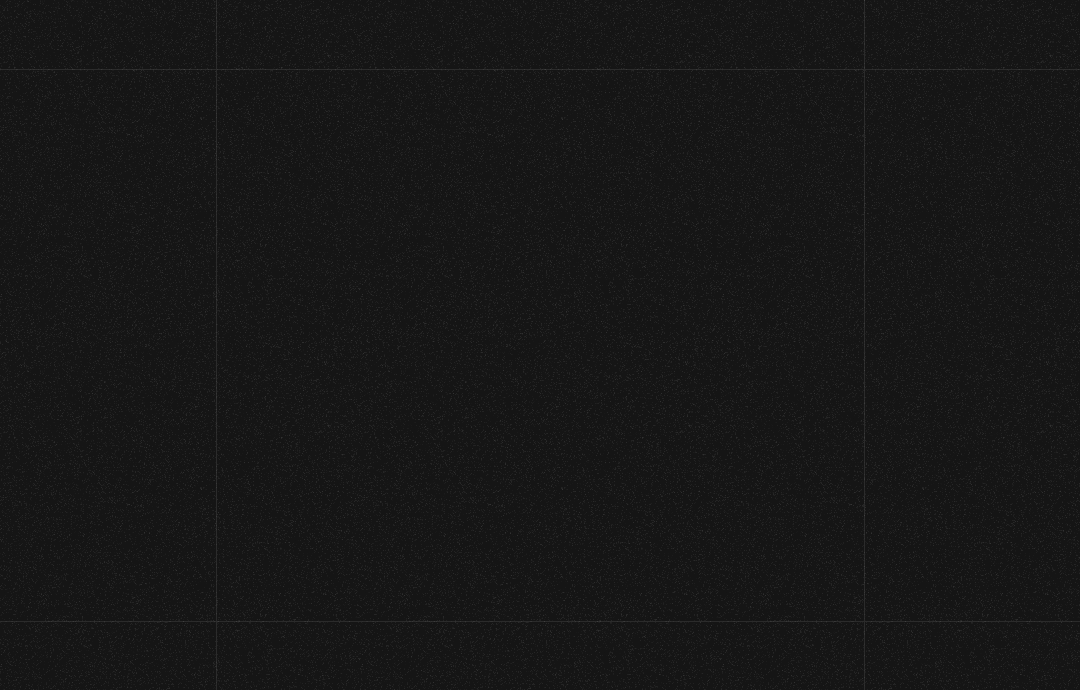 scroll, scrollTop: 0, scrollLeft: 0, axis: both 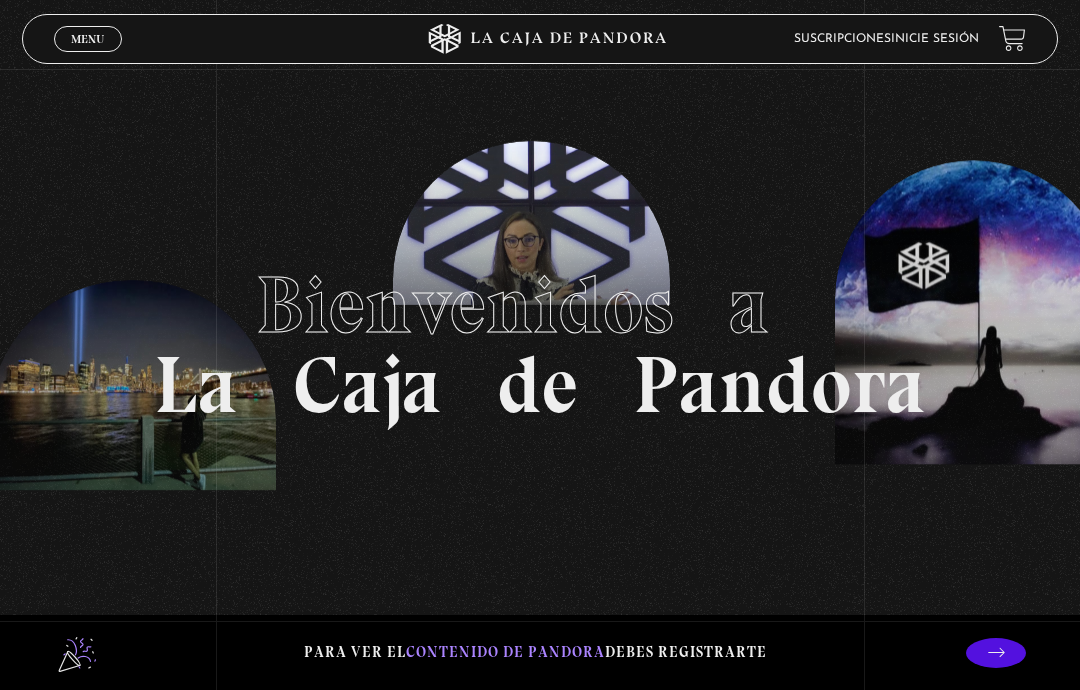 click on "Inicie sesión" at bounding box center (935, 39) 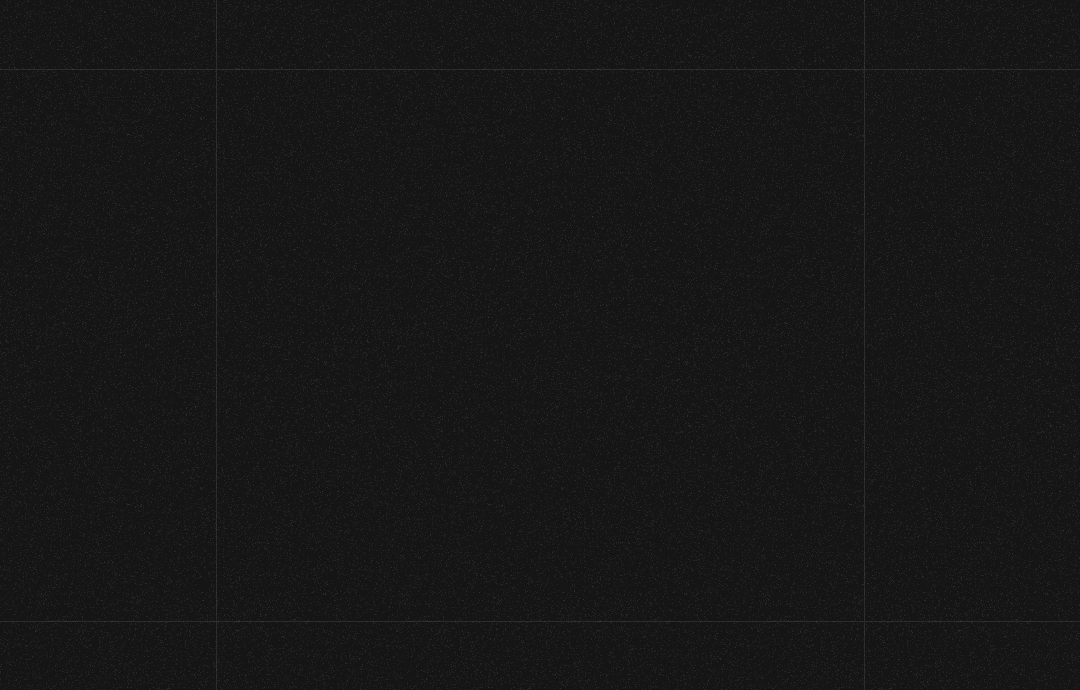 scroll, scrollTop: 0, scrollLeft: 0, axis: both 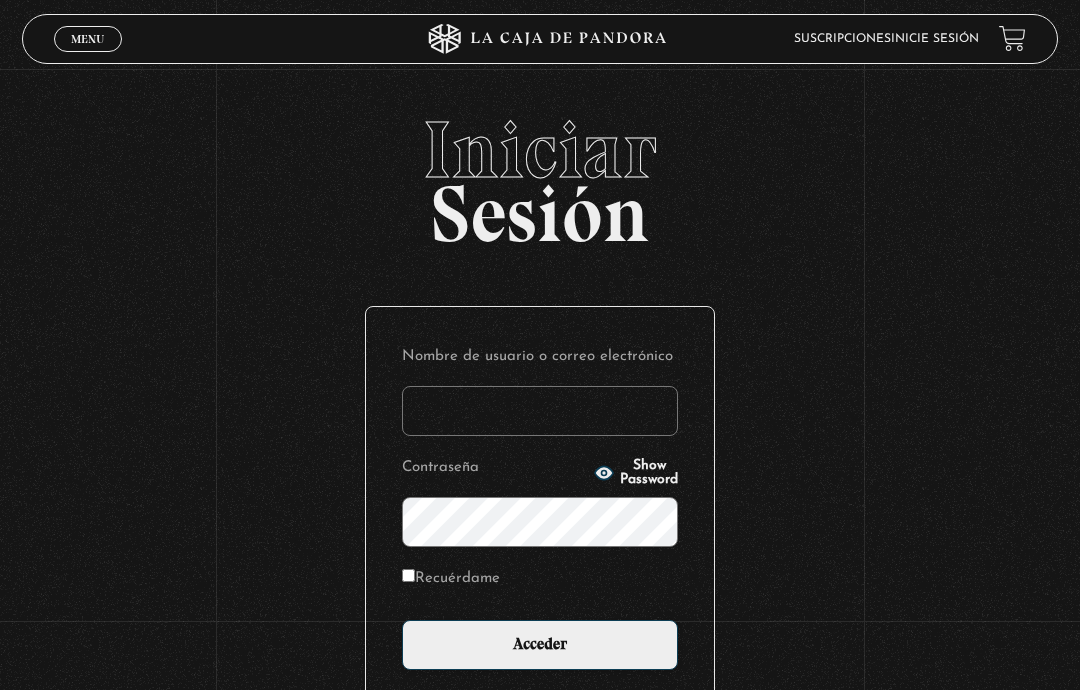 type on "yocecaal0601@hotmail.es" 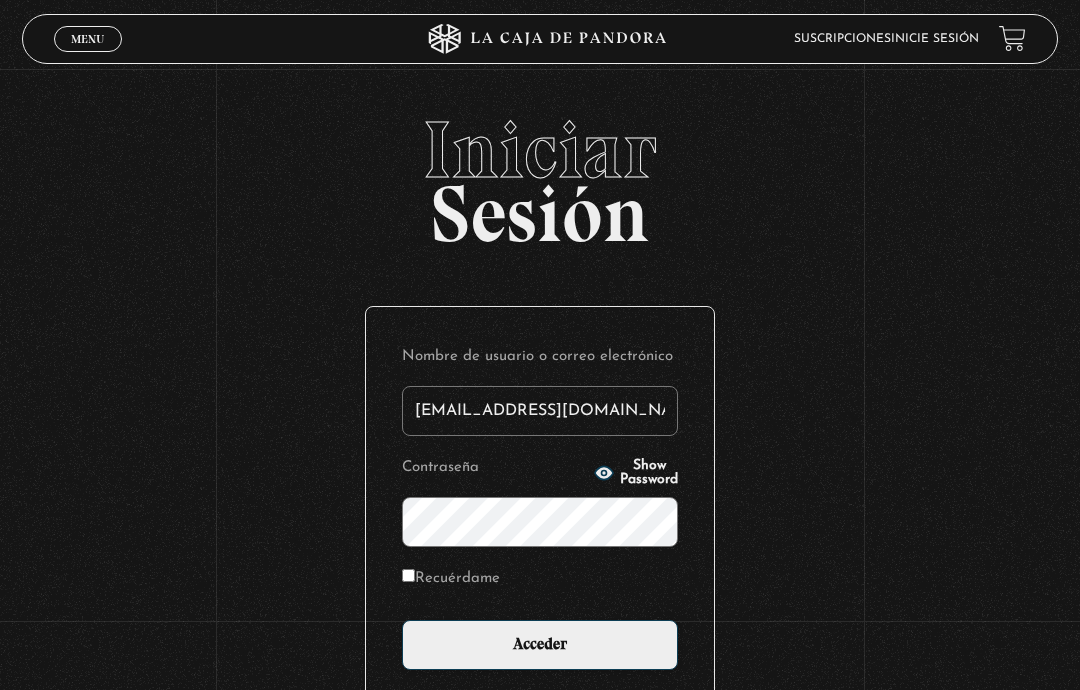 click at bounding box center [604, 473] 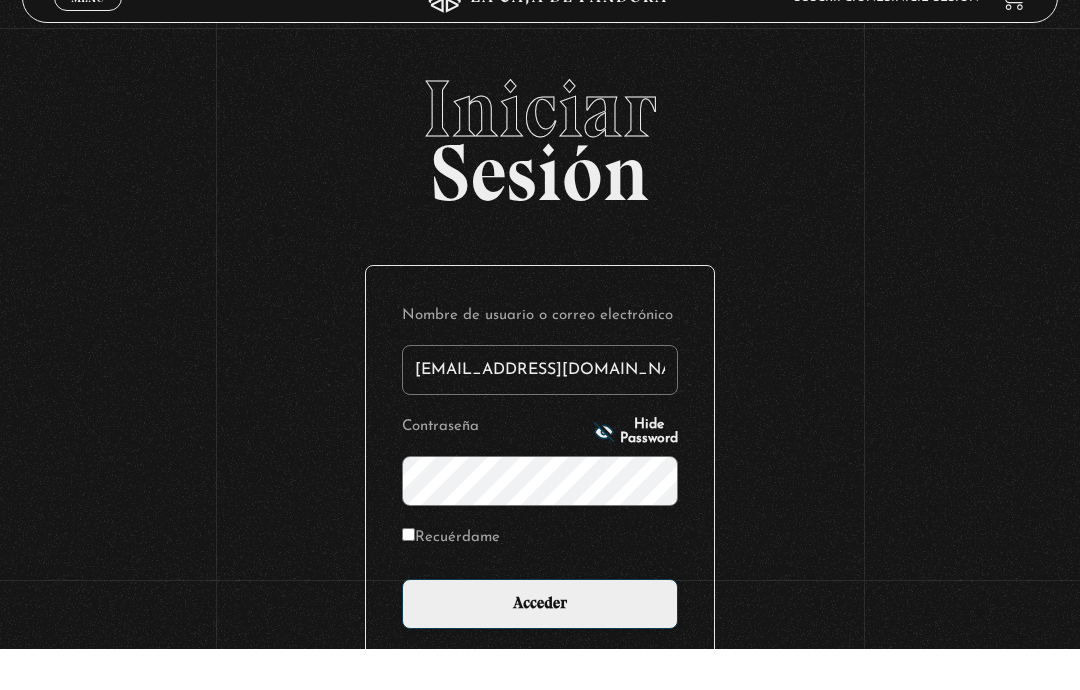 scroll, scrollTop: 41, scrollLeft: 0, axis: vertical 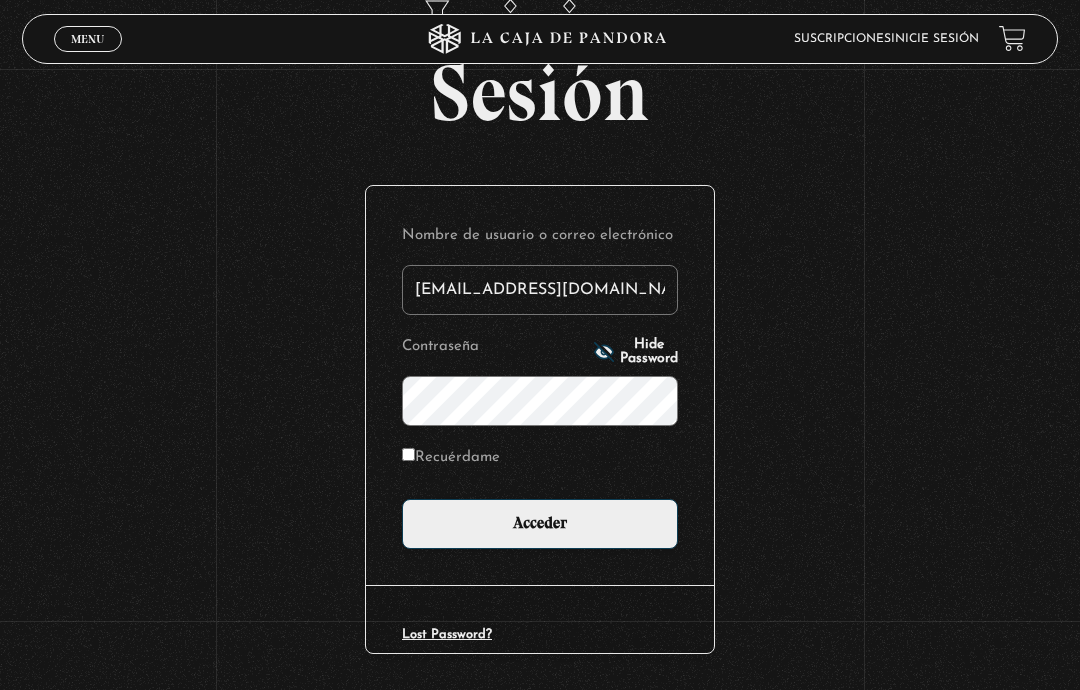 click on "Nombre de usuario o correo electrónico   yocecaal0601@hotmail.es   Contraseña                 Hide Password    Recuérdame   Acceder" at bounding box center (540, 385) 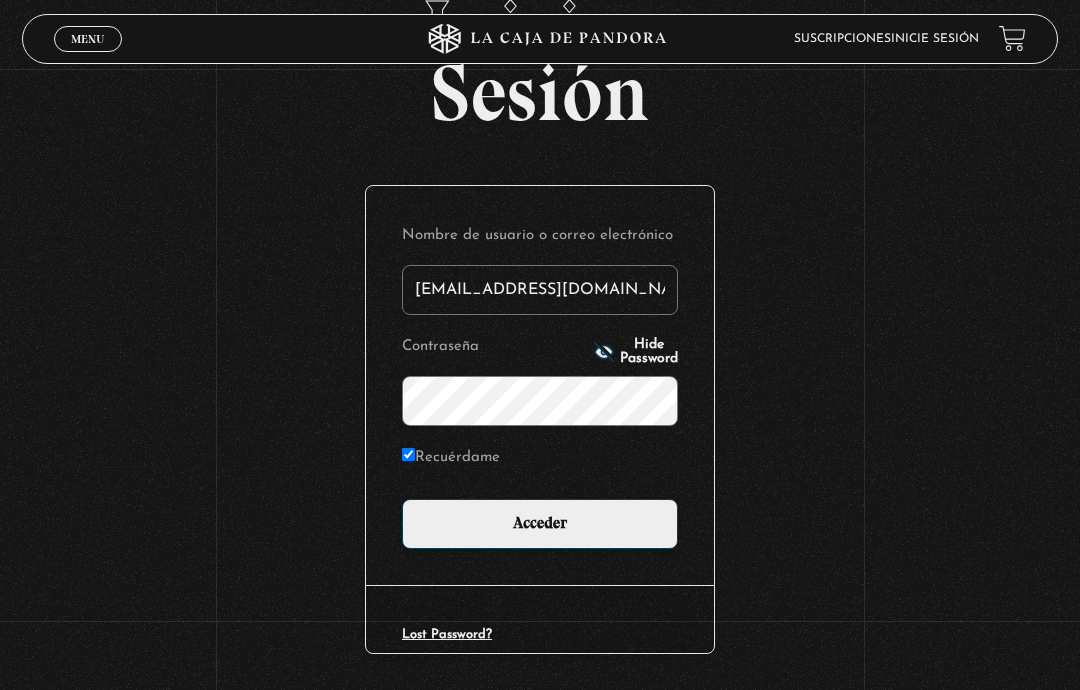 click on "Nombre de usuario o correo electrónico   yocecaal0601@hotmail.es   Contraseña                 Hide Password    Recuérdame   Acceder" at bounding box center [540, 385] 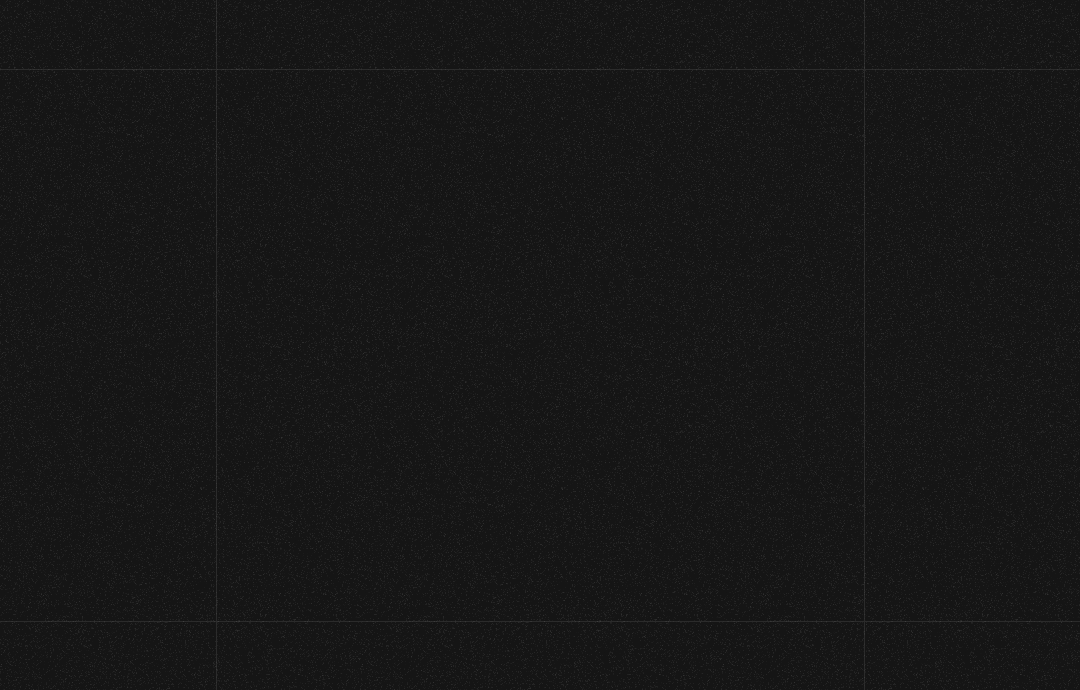 scroll, scrollTop: 0, scrollLeft: 0, axis: both 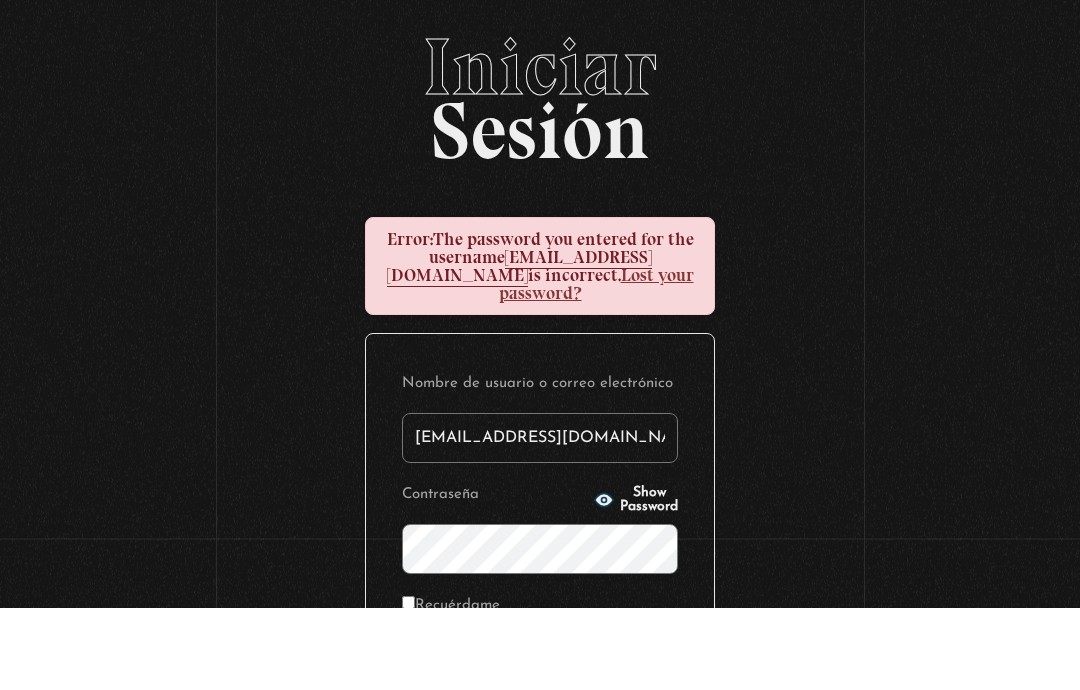 click on "Iniciar Sesión Error:  The password you entered for the username  yocecaal0601@hotmail.es  is incorrect.  Lost your password?   Nombre de usuario o correo electrónico   yocecaal0601@hotmail.es   Contraseña         Show Password    Recuérdame   Acceder         Lost Password?" at bounding box center [540, 542] 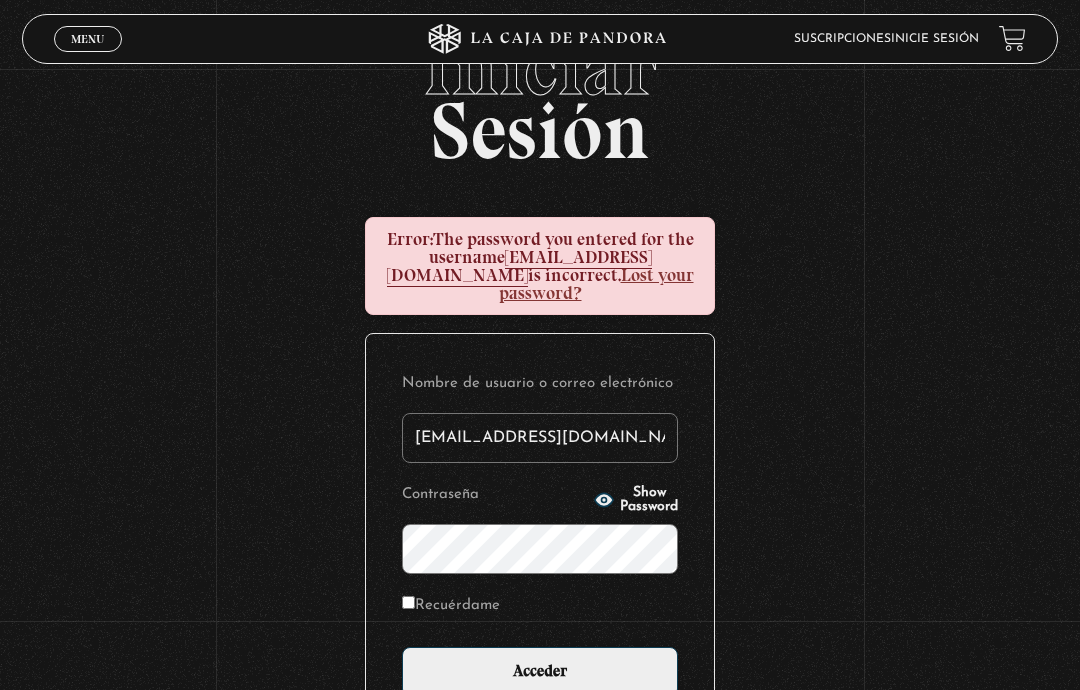 scroll, scrollTop: 82, scrollLeft: 0, axis: vertical 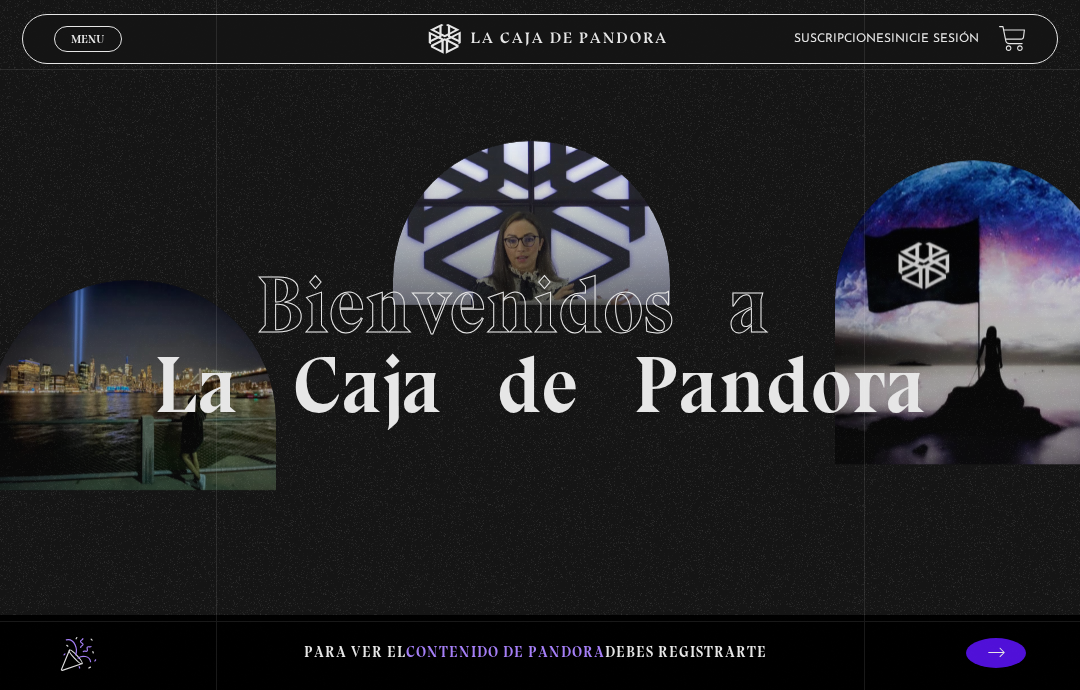 click on "Inicie sesión" at bounding box center [935, 39] 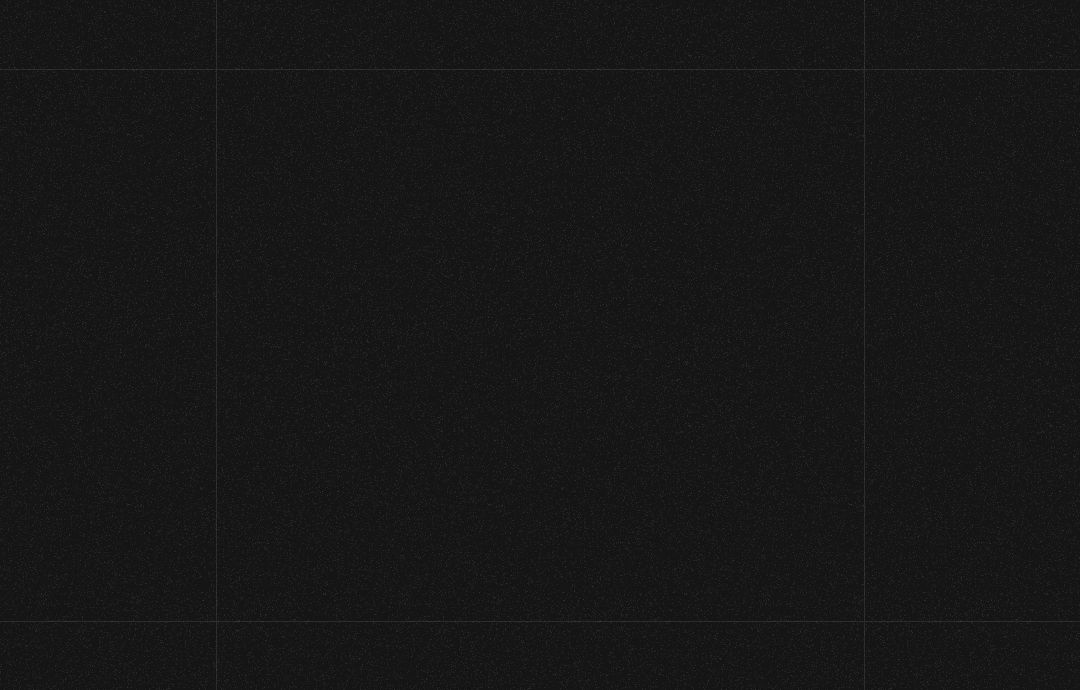 scroll, scrollTop: 0, scrollLeft: 0, axis: both 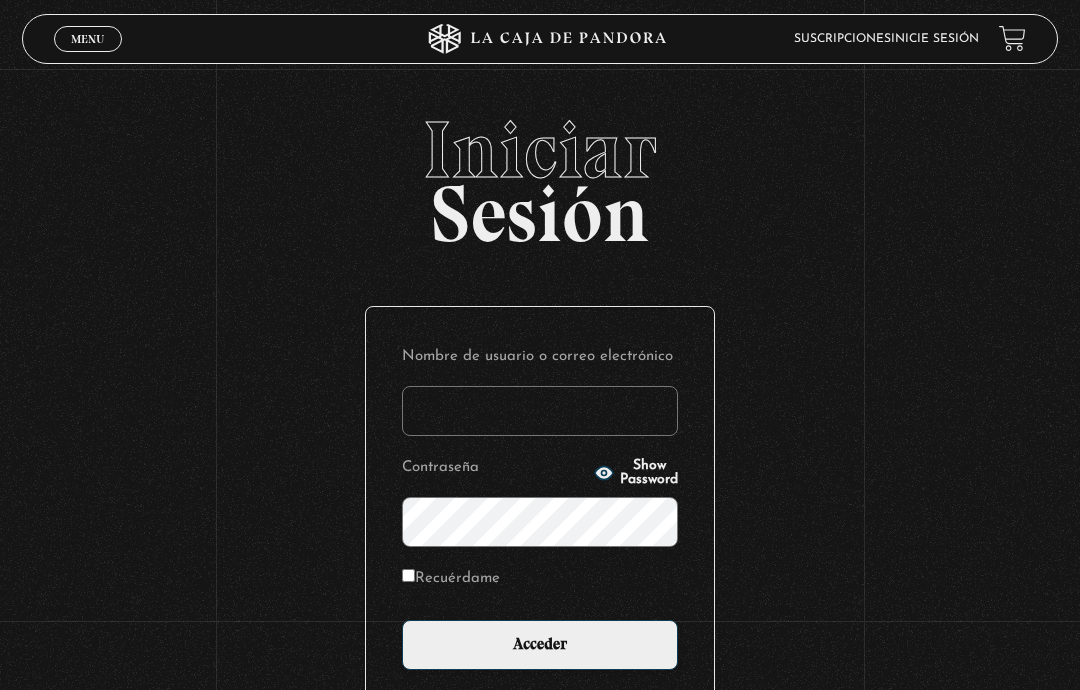 click on "Nombre de usuario o correo electrónico" at bounding box center [540, 411] 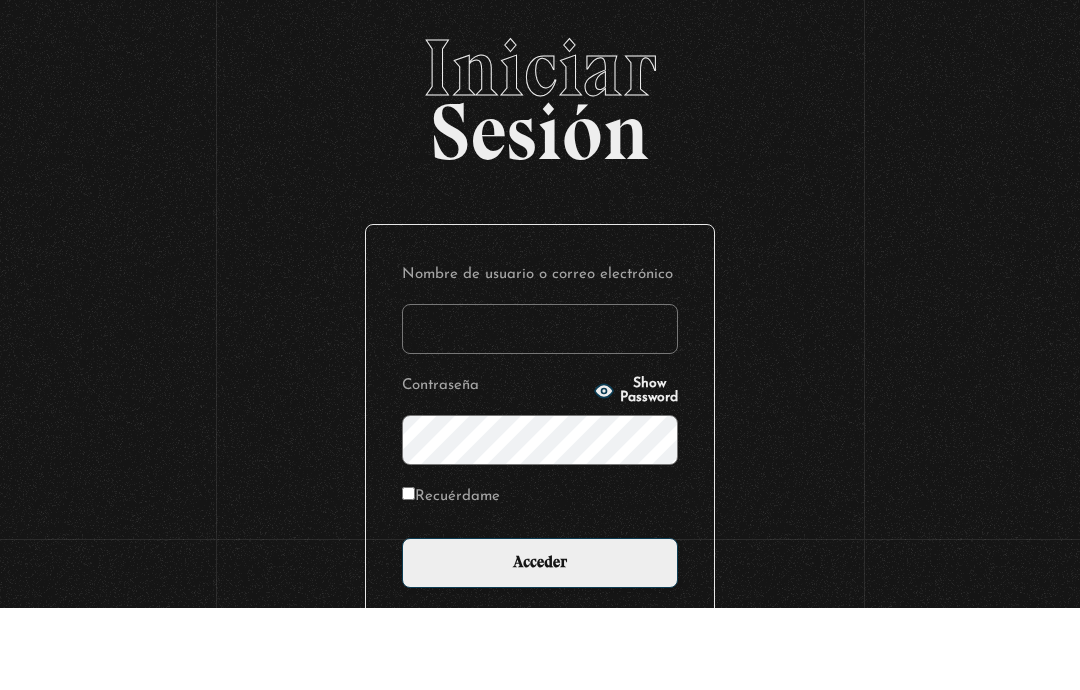 click on "Nombre de usuario o correo electrónico" at bounding box center (540, 411) 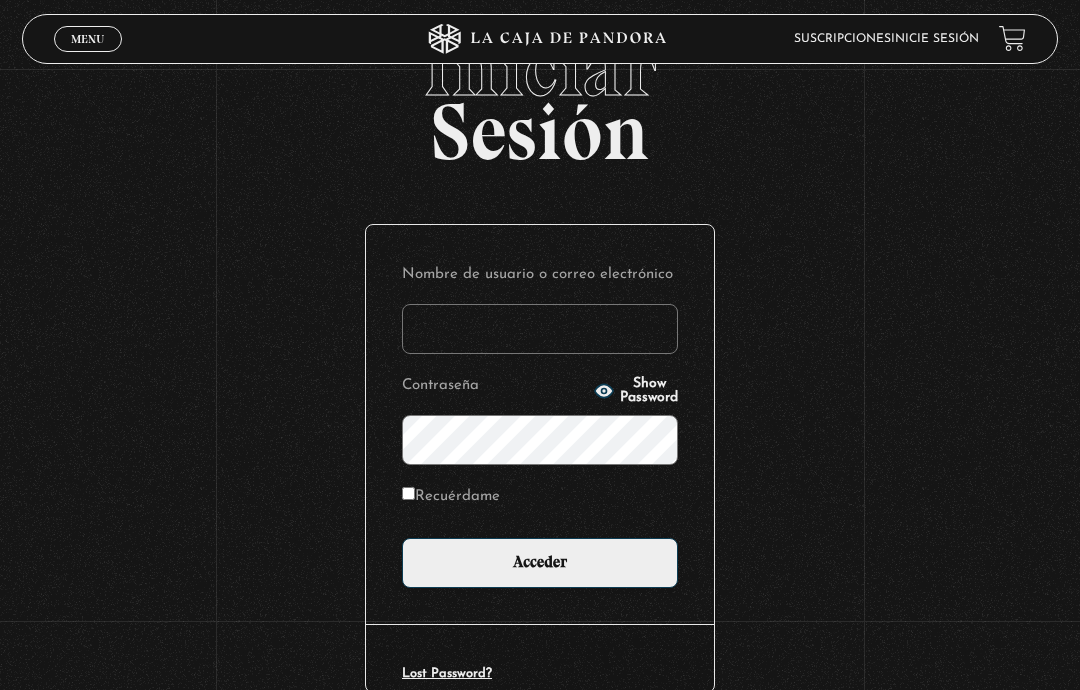 click on "Nombre de usuario o correo electrónico" at bounding box center (540, 329) 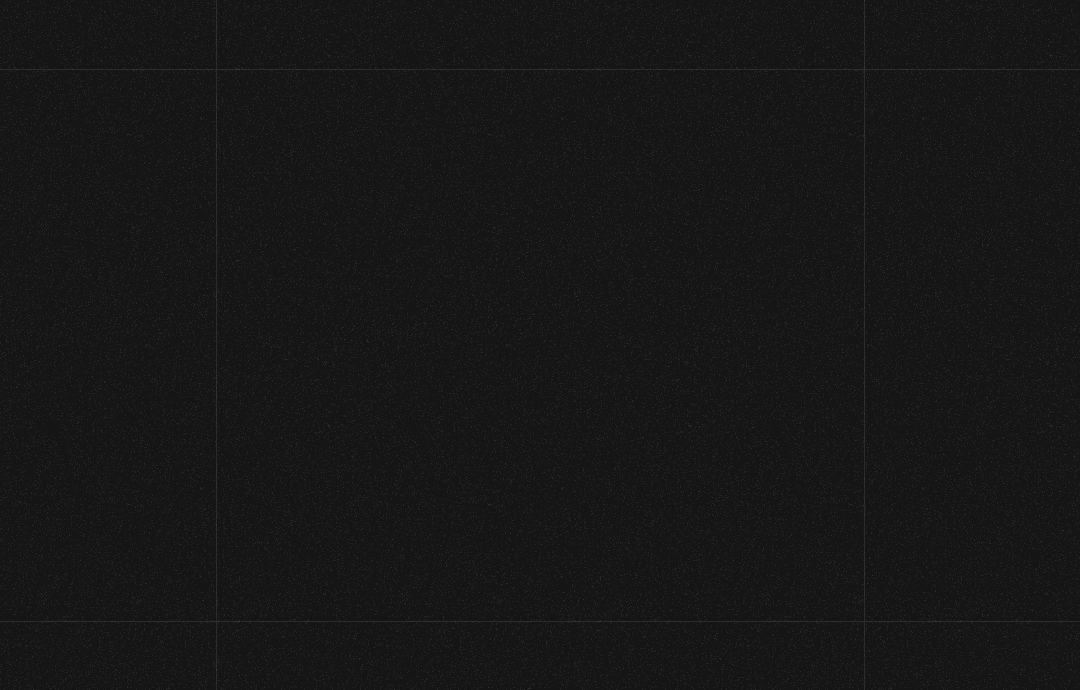 scroll, scrollTop: 0, scrollLeft: 0, axis: both 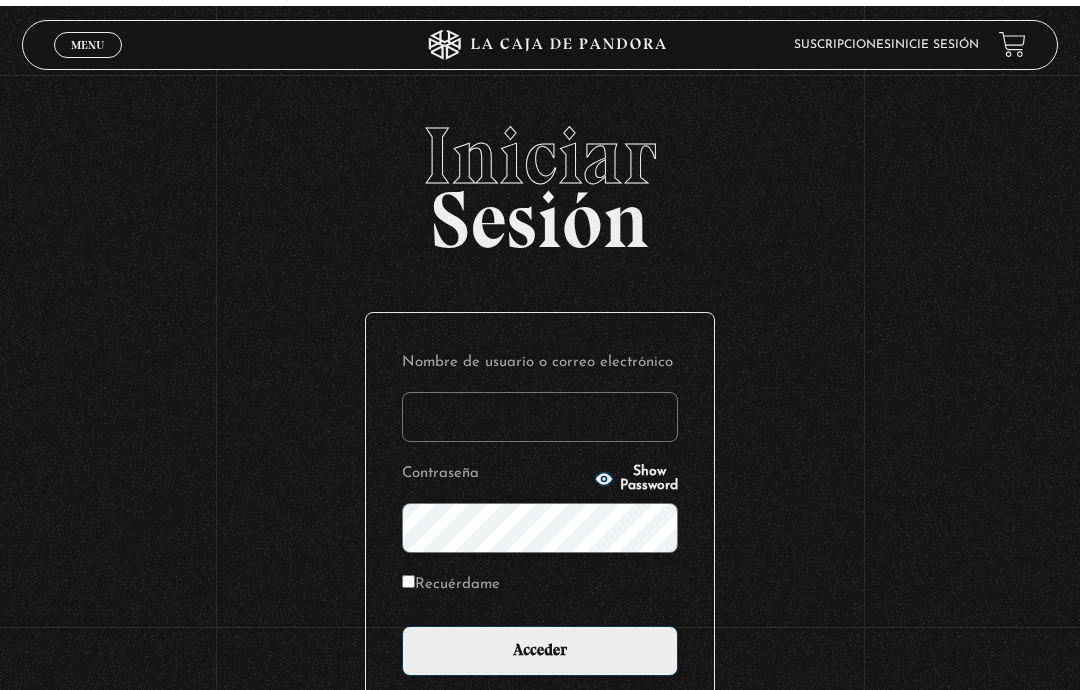type on "[EMAIL_ADDRESS][DOMAIN_NAME]" 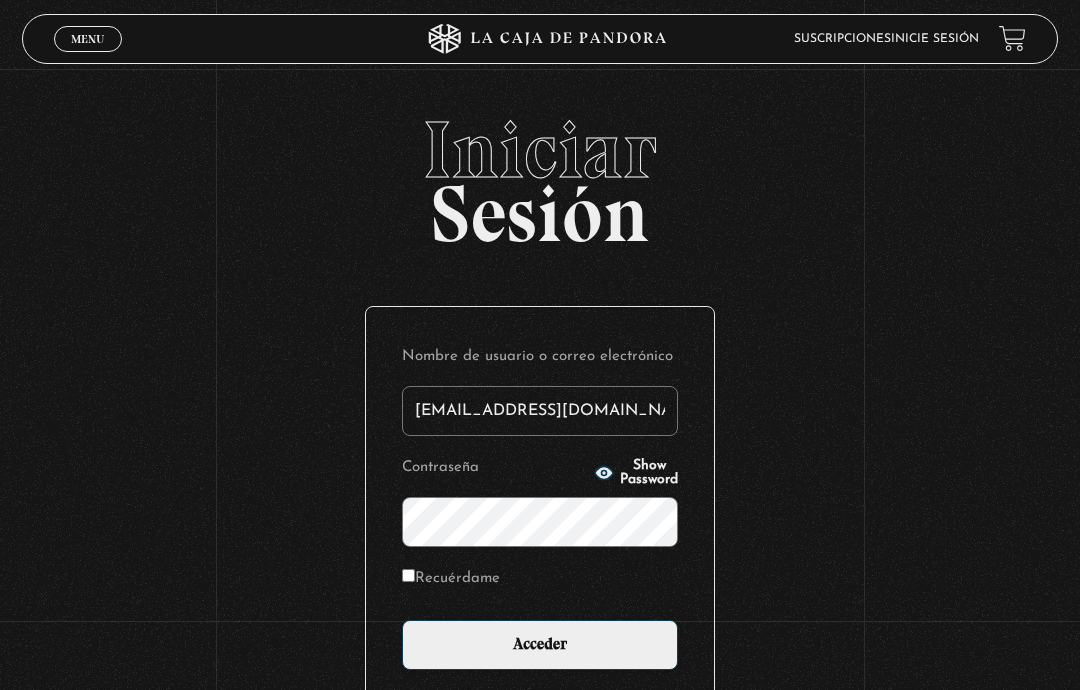 click 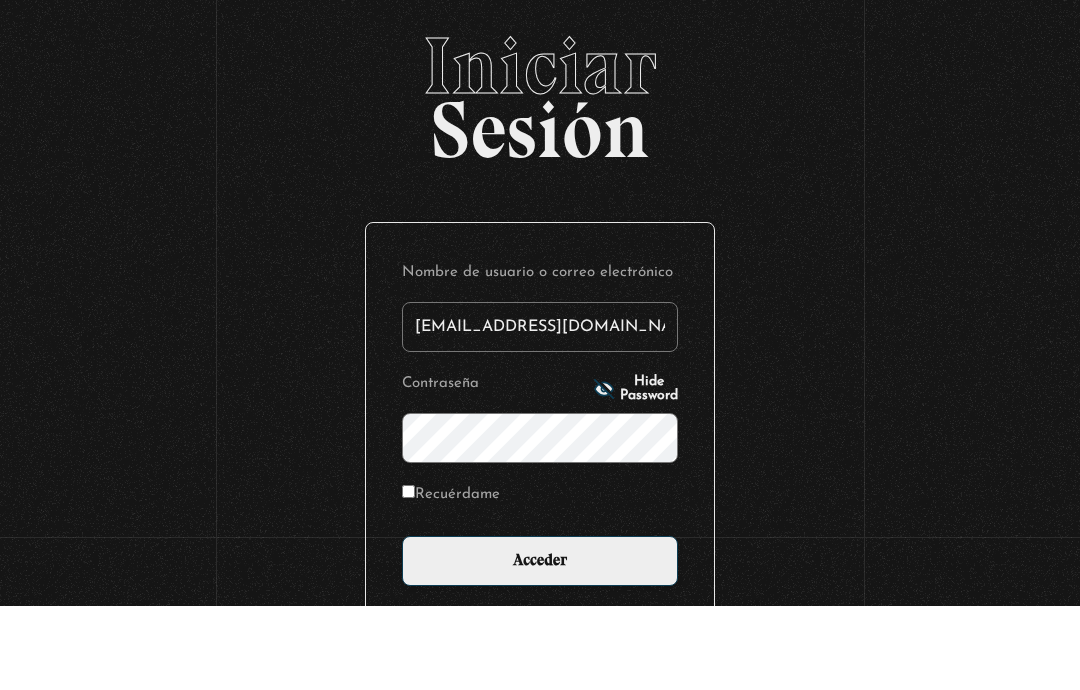 scroll, scrollTop: 87, scrollLeft: 0, axis: vertical 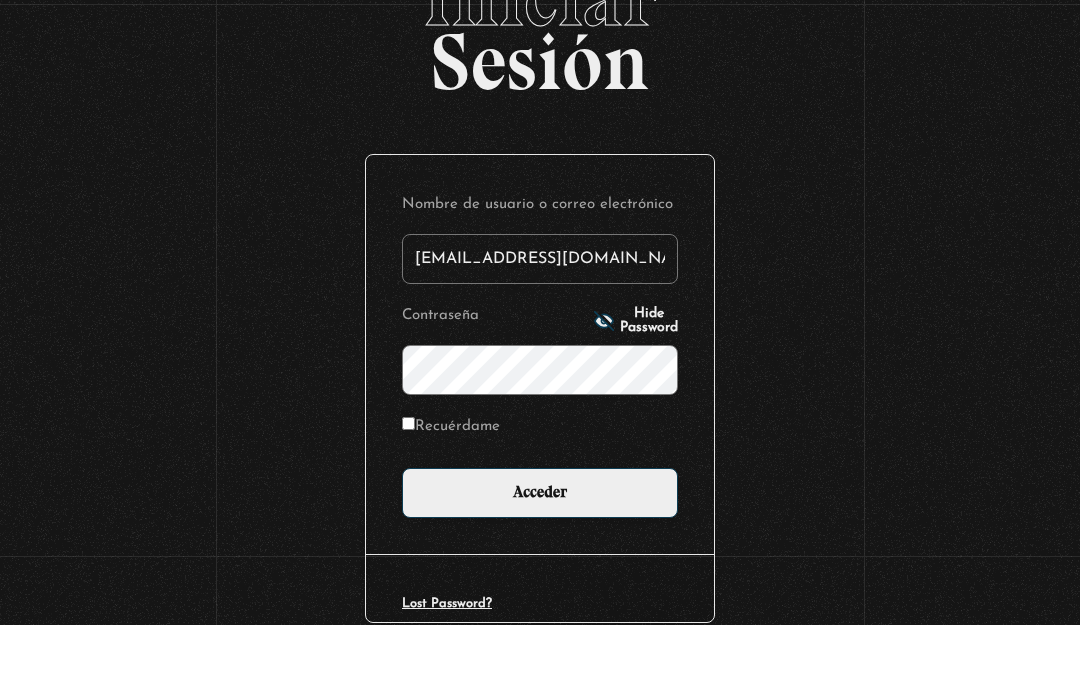 click on "Acceder" at bounding box center (540, 558) 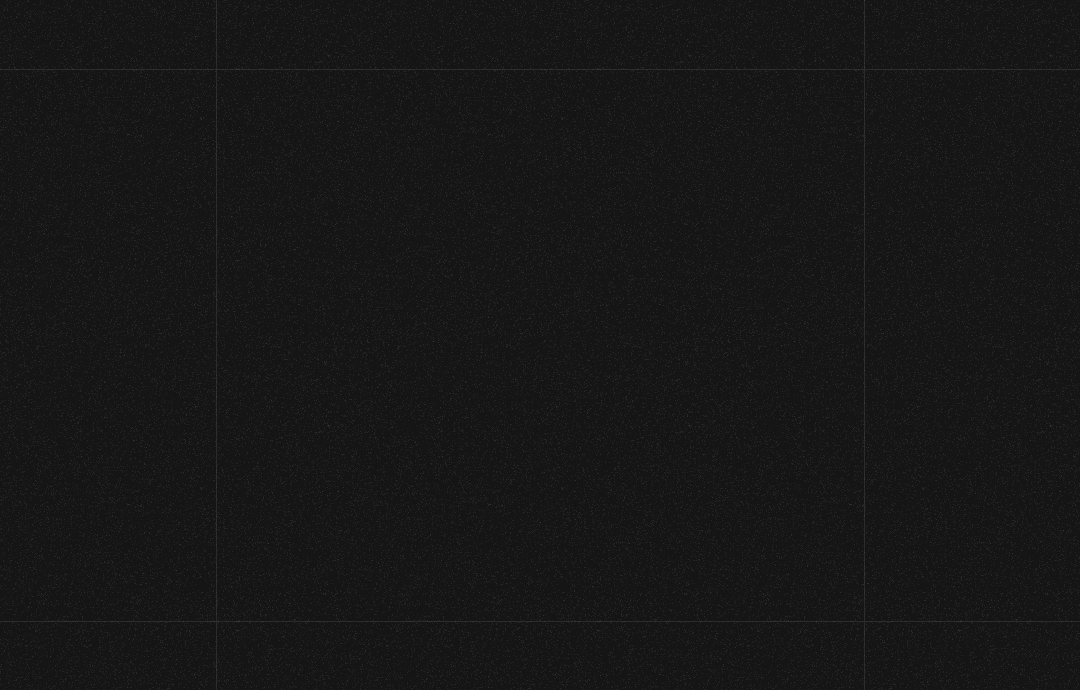 scroll, scrollTop: 0, scrollLeft: 0, axis: both 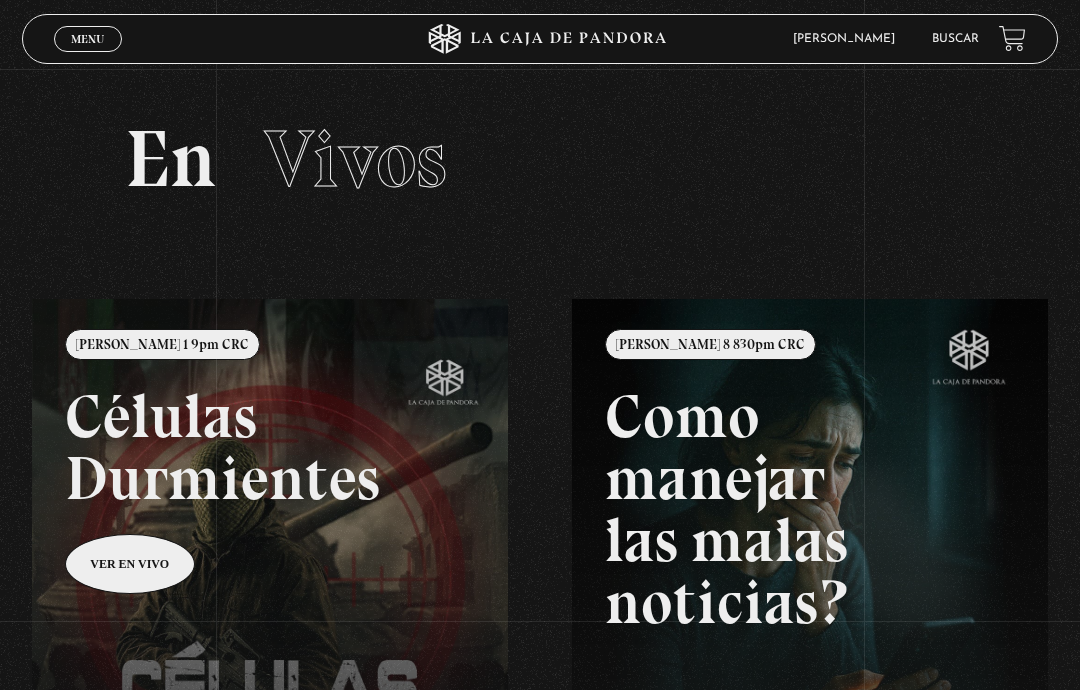 click on "Buscar" at bounding box center [955, 39] 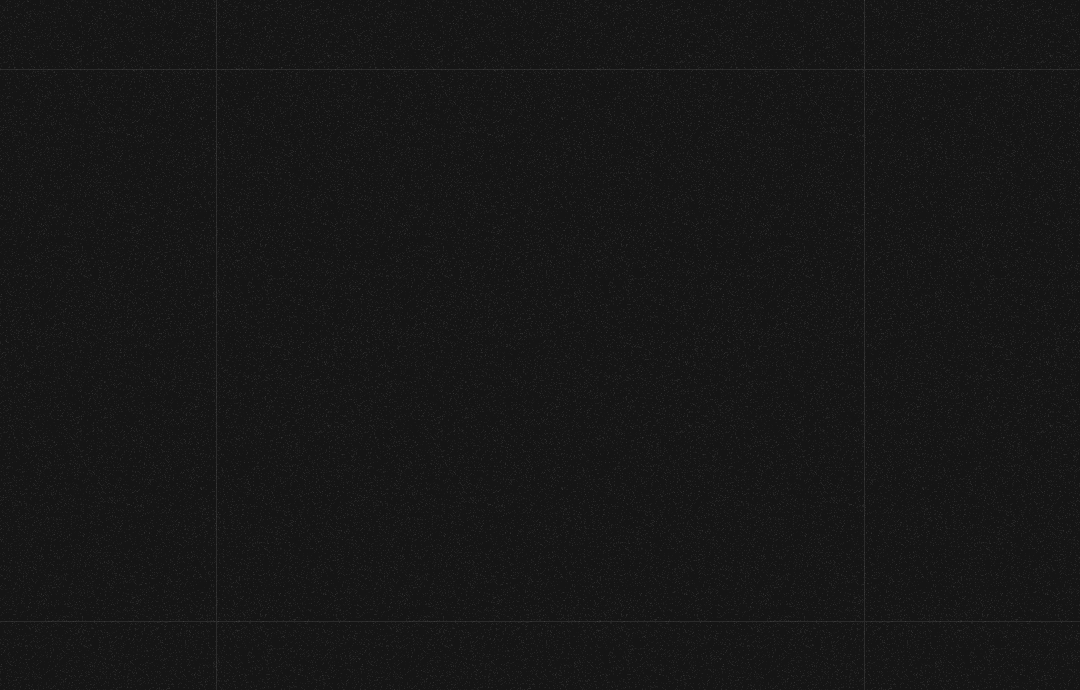 scroll, scrollTop: 0, scrollLeft: 0, axis: both 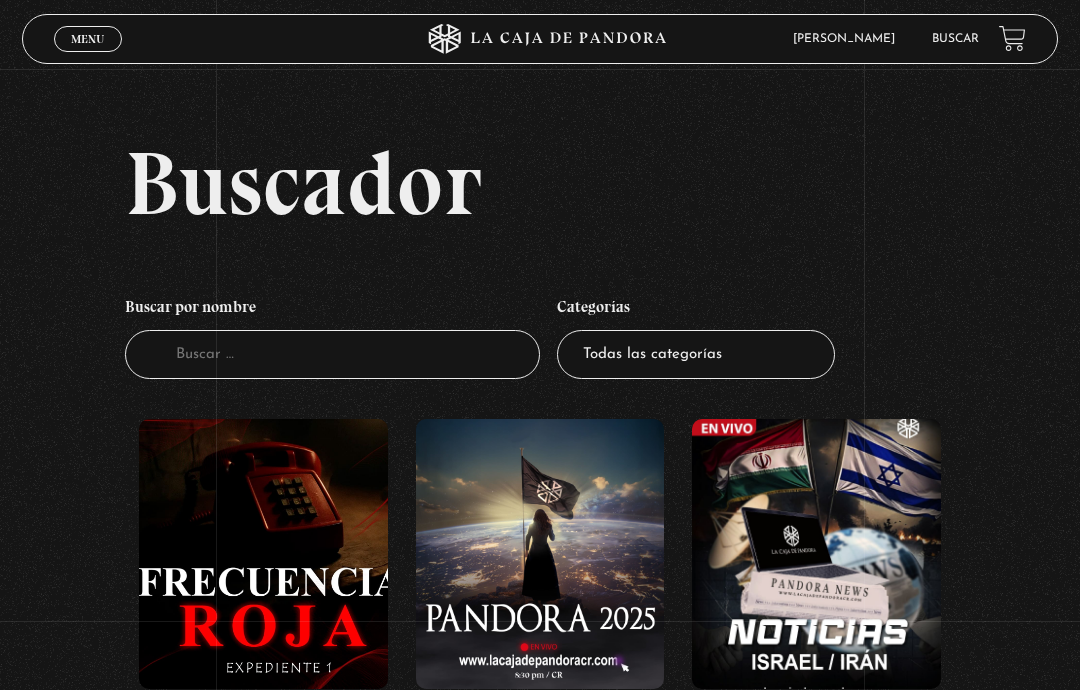 click on "Buscar" at bounding box center [955, 39] 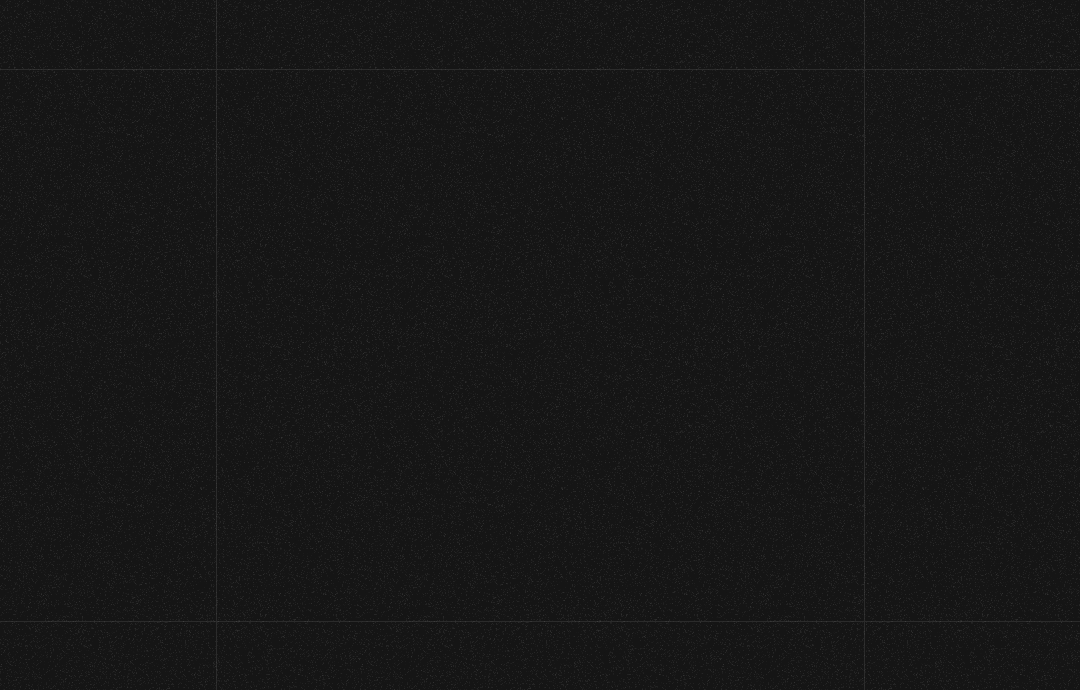 scroll, scrollTop: 0, scrollLeft: 0, axis: both 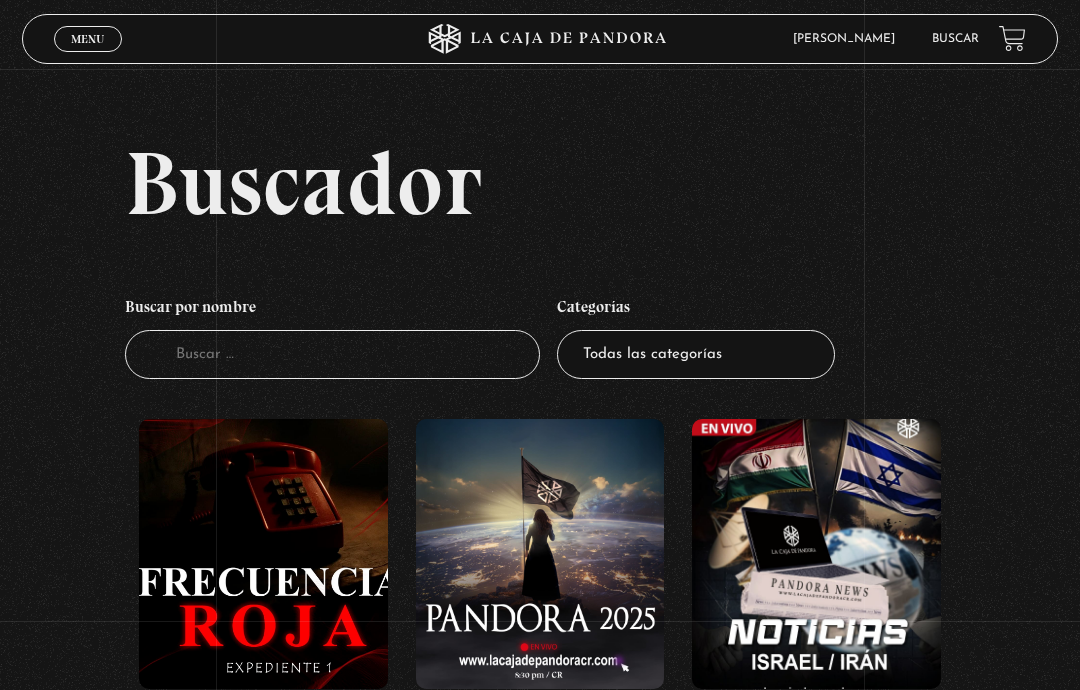 click on "Buscador" at bounding box center [332, 354] 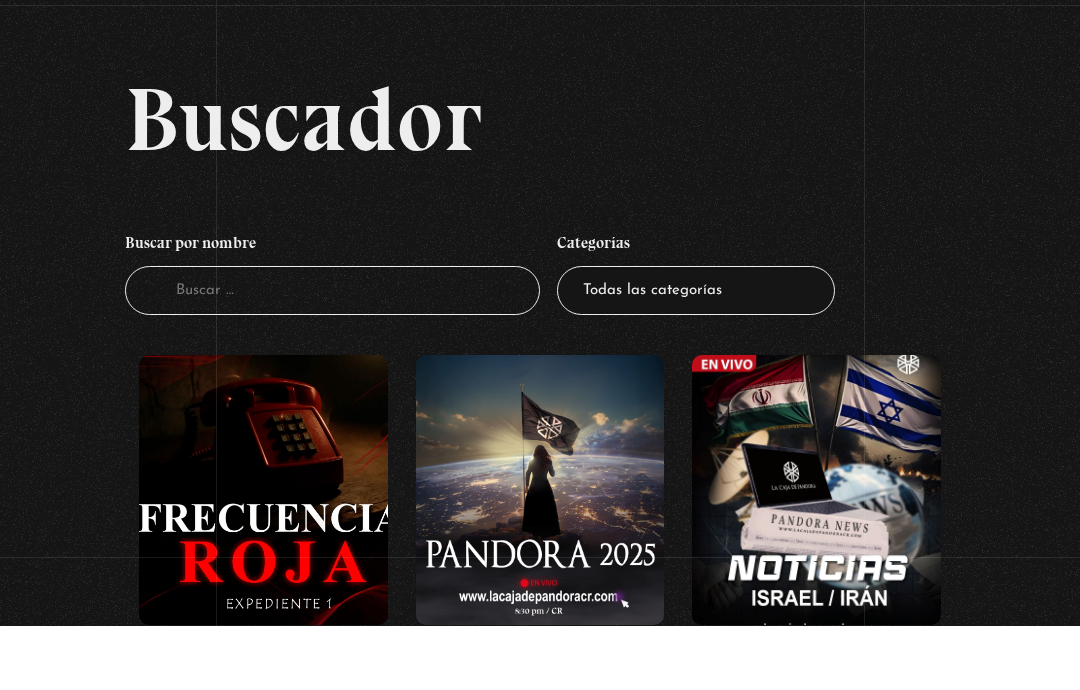 click on "Buscador" at bounding box center (332, 354) 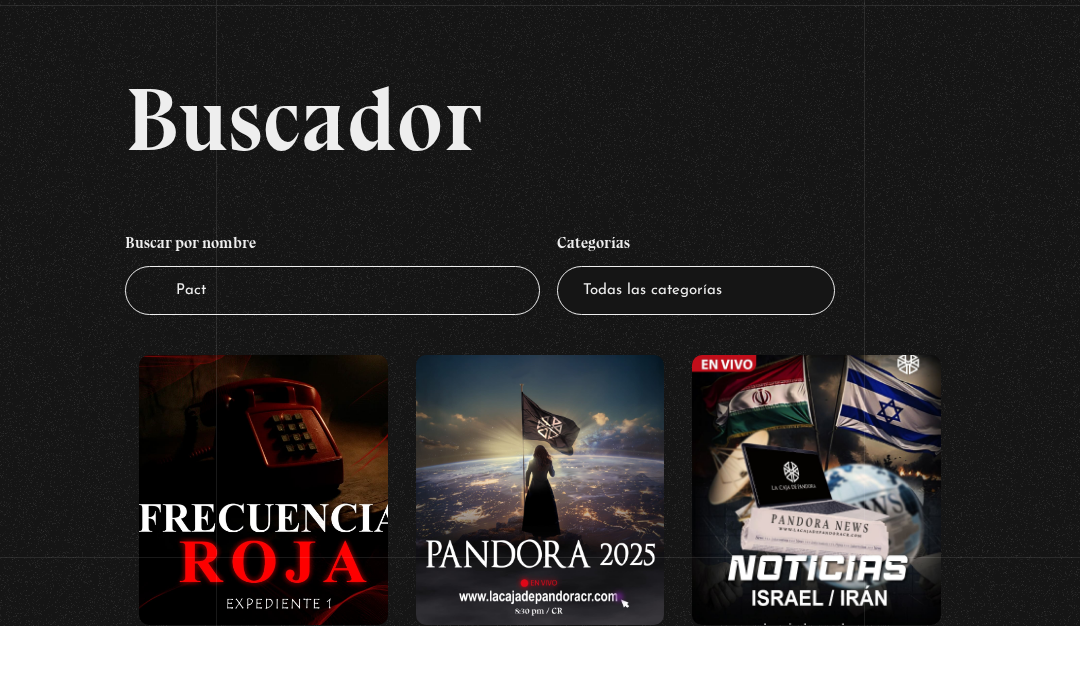 type on "Pacto" 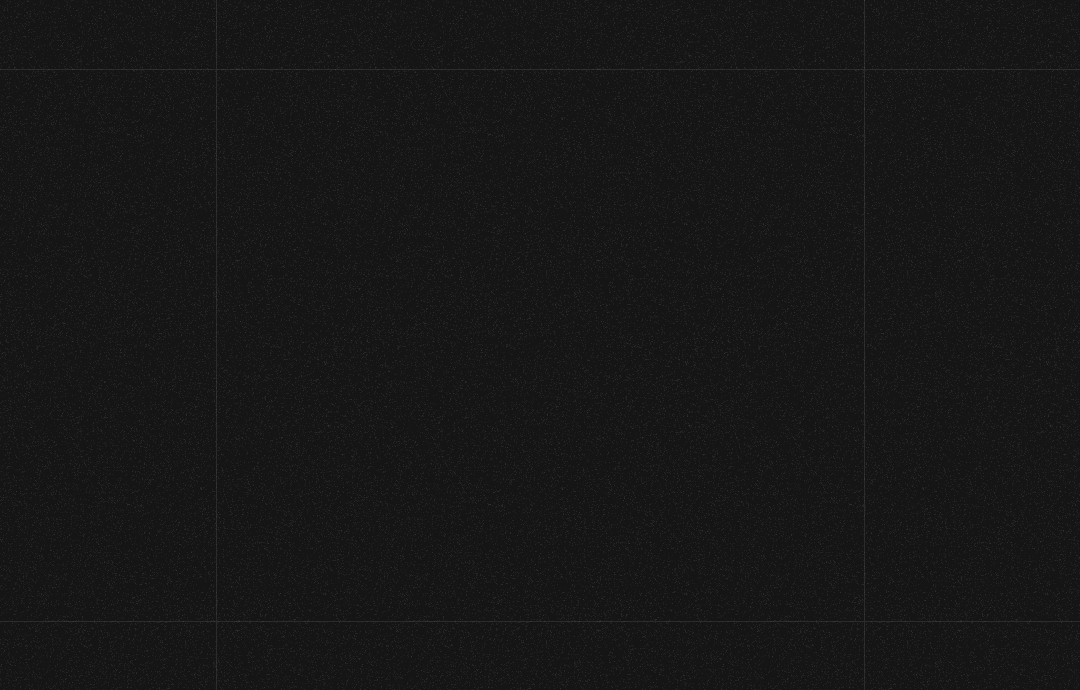 scroll, scrollTop: 0, scrollLeft: 0, axis: both 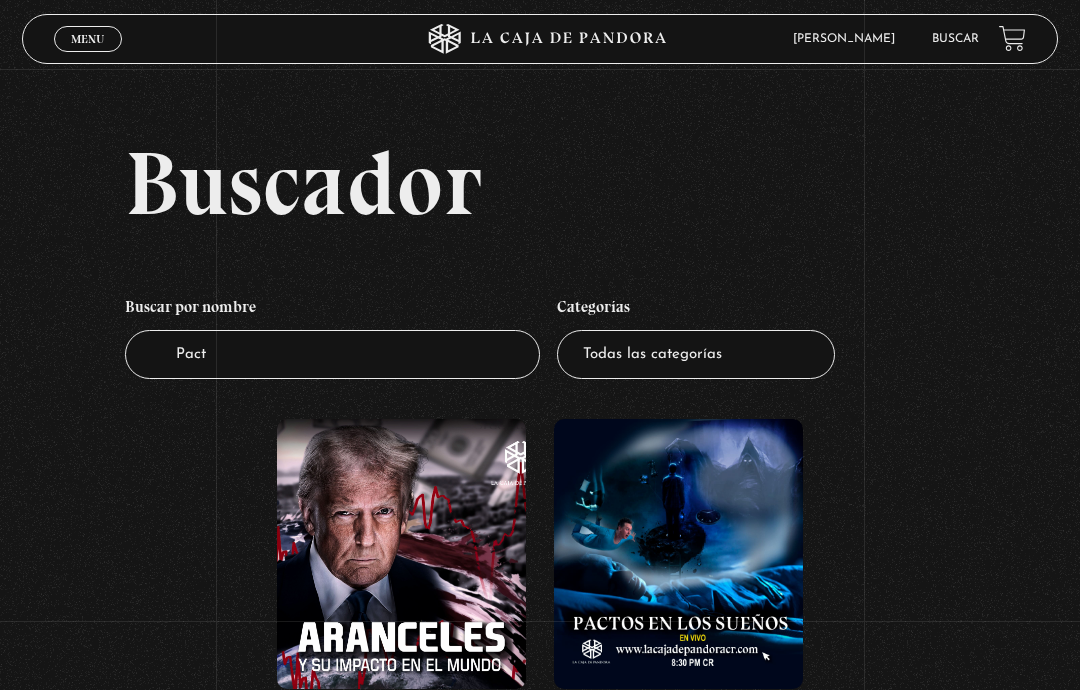 click at bounding box center [678, 554] 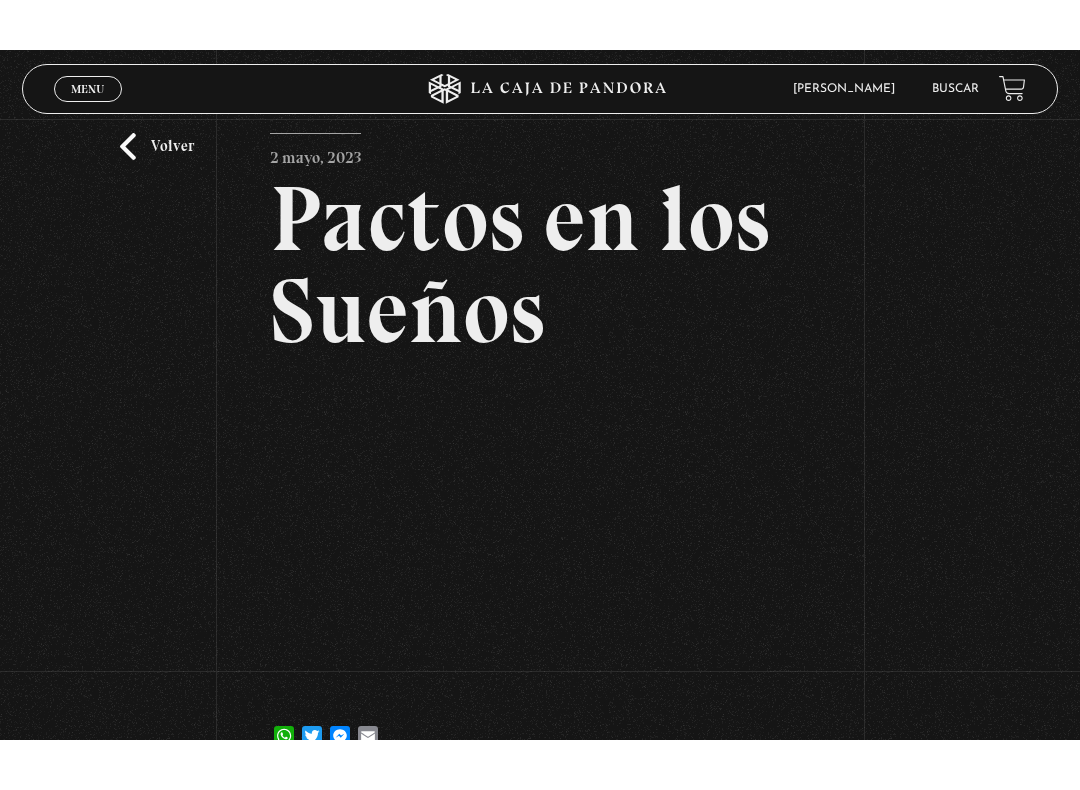 scroll, scrollTop: 20, scrollLeft: 0, axis: vertical 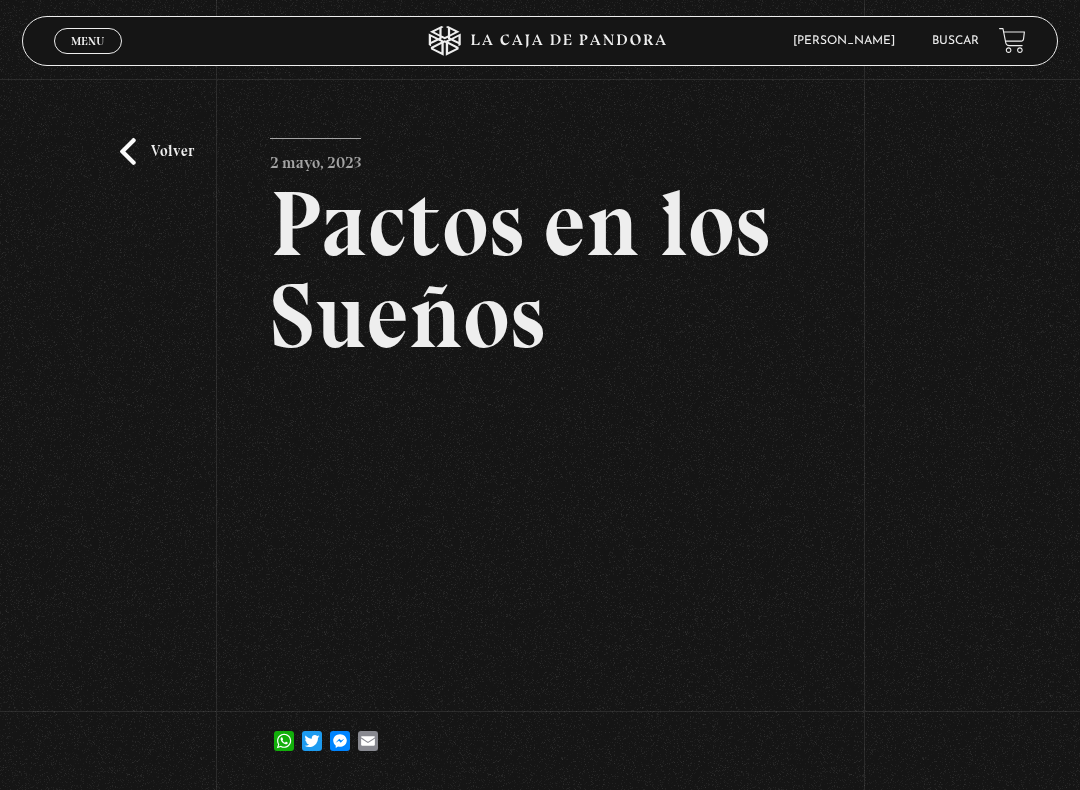 click on "ingresar  al sitio
Ver Video
Más Información
Solicitar
Por favor coloque su dispositivo en posición vertical para ver el sitio web.
[PERSON_NAME]
En vivos
Pandora
Centinelas
Pandora Blog
Próximos Eventos
Suscripciones
Preguntas Frecuentes
Contacto / Soporte
Casa Pandora
Pandora Centinelas
Tienda Pandora
Donaciones
Configuración
Mi Cuenta
Cancelación de suscripción
Salir
[DEMOGRAPHIC_DATA] en:
Menu Cerrar" at bounding box center (540, 524) 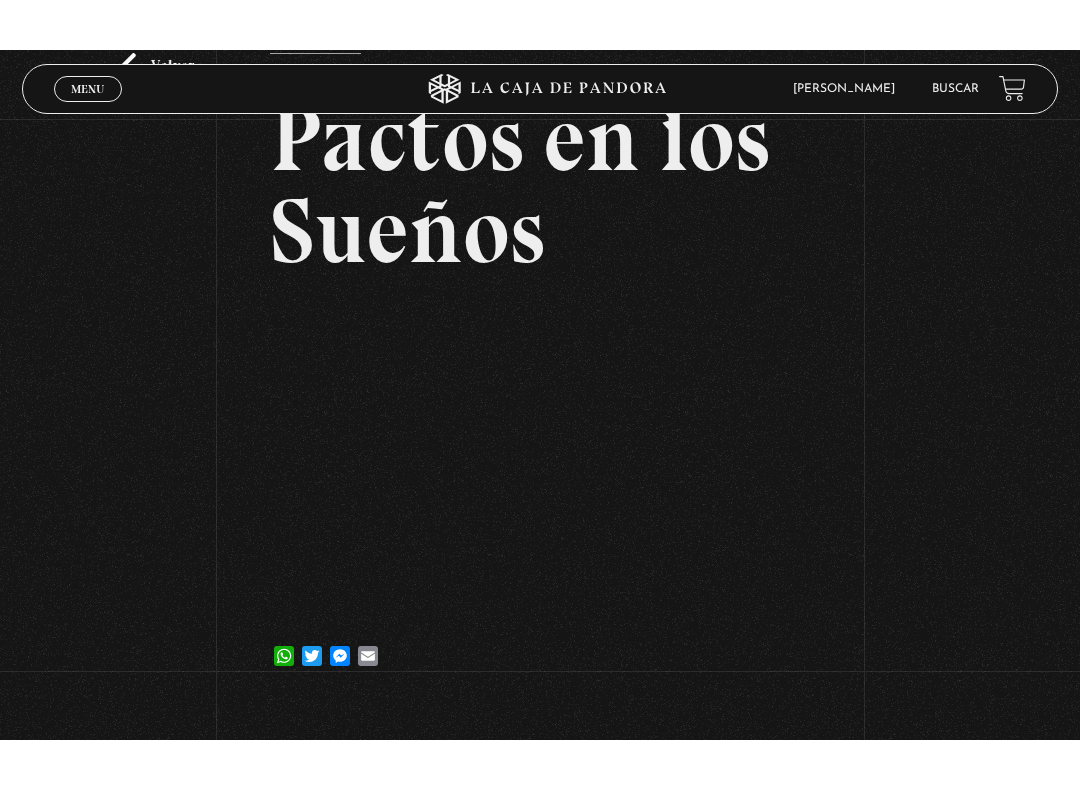 scroll, scrollTop: 20, scrollLeft: 0, axis: vertical 